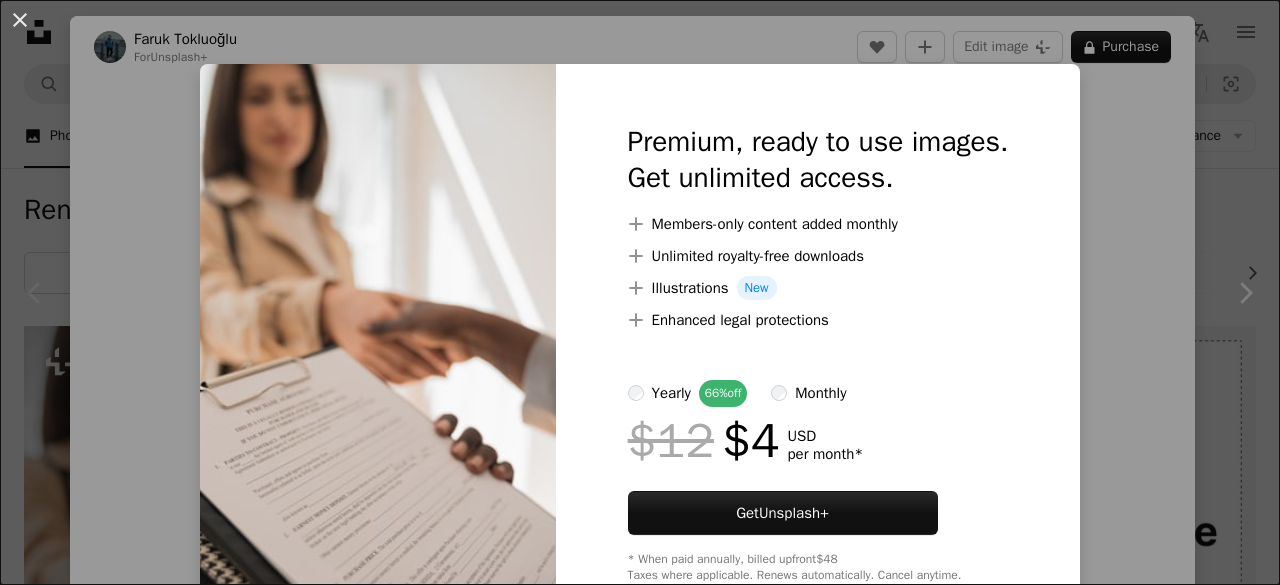 scroll, scrollTop: 358, scrollLeft: 0, axis: vertical 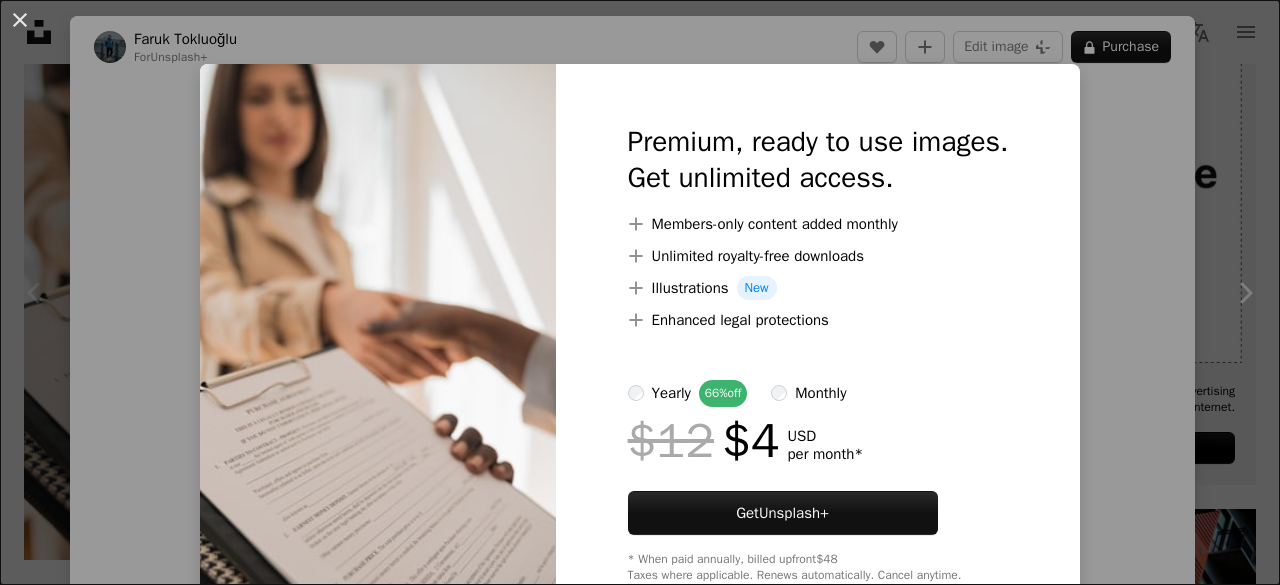 click on "An X shape Premium, ready to use images. Get unlimited access. A plus sign Members-only content added monthly A plus sign Unlimited royalty-free downloads A plus sign Illustrations  New A plus sign Enhanced legal protections yearly 66%  off monthly $12   $4 USD per month * Get  Unsplash+ * When paid annually, billed upfront  $48 Taxes where applicable. Renews automatically. Cancel anytime." at bounding box center (640, 292) 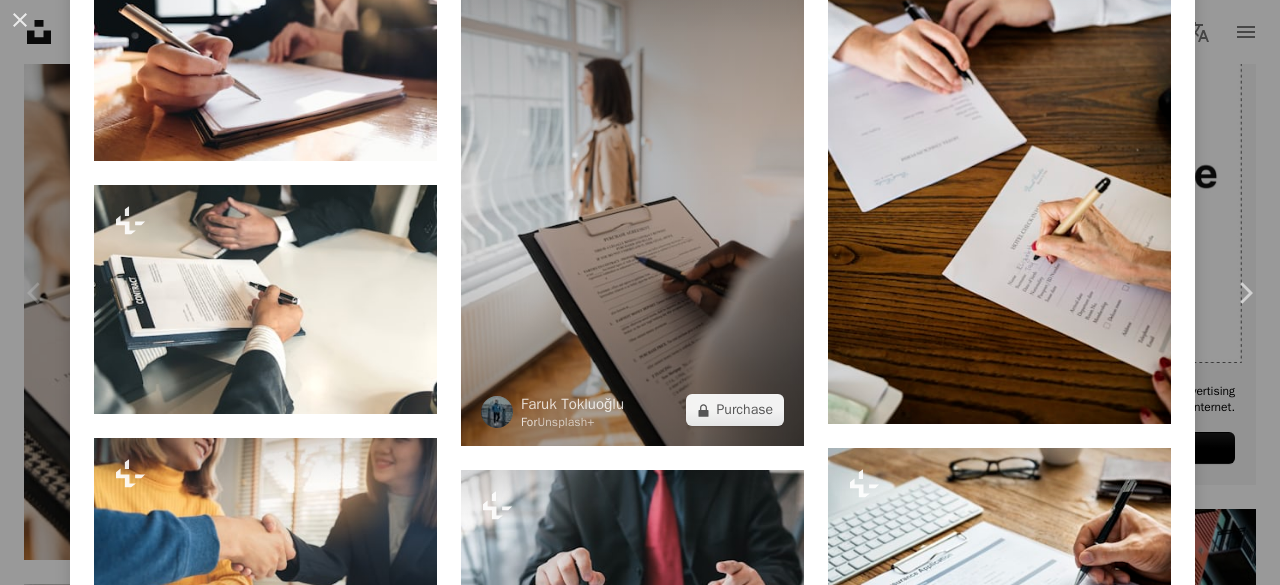 scroll, scrollTop: 1765, scrollLeft: 0, axis: vertical 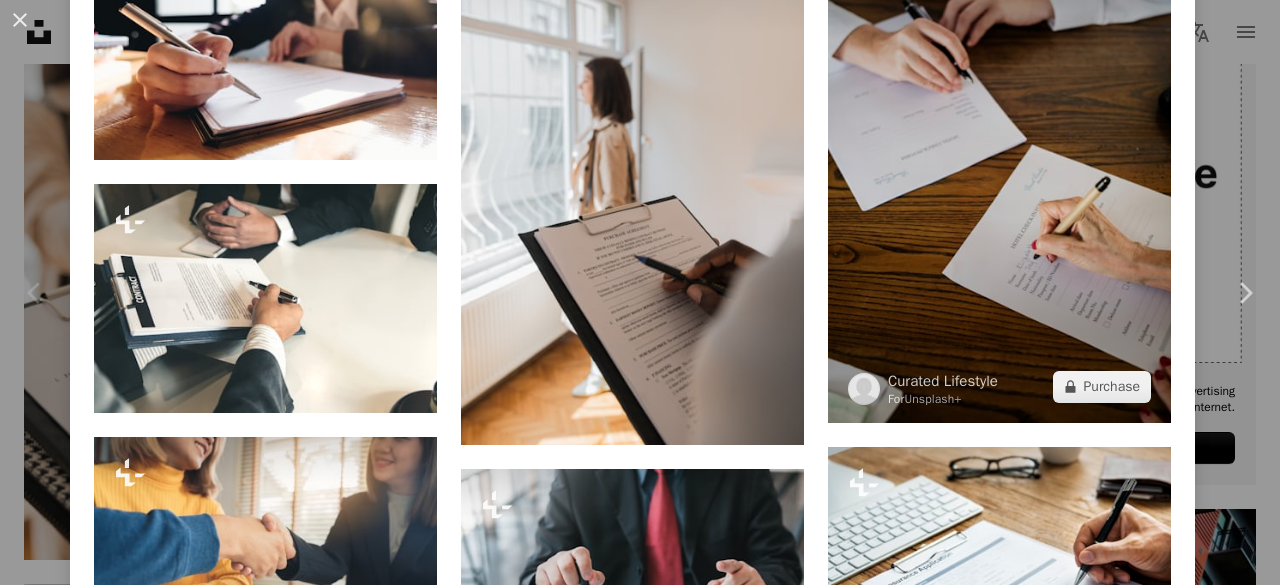 click at bounding box center [999, 177] 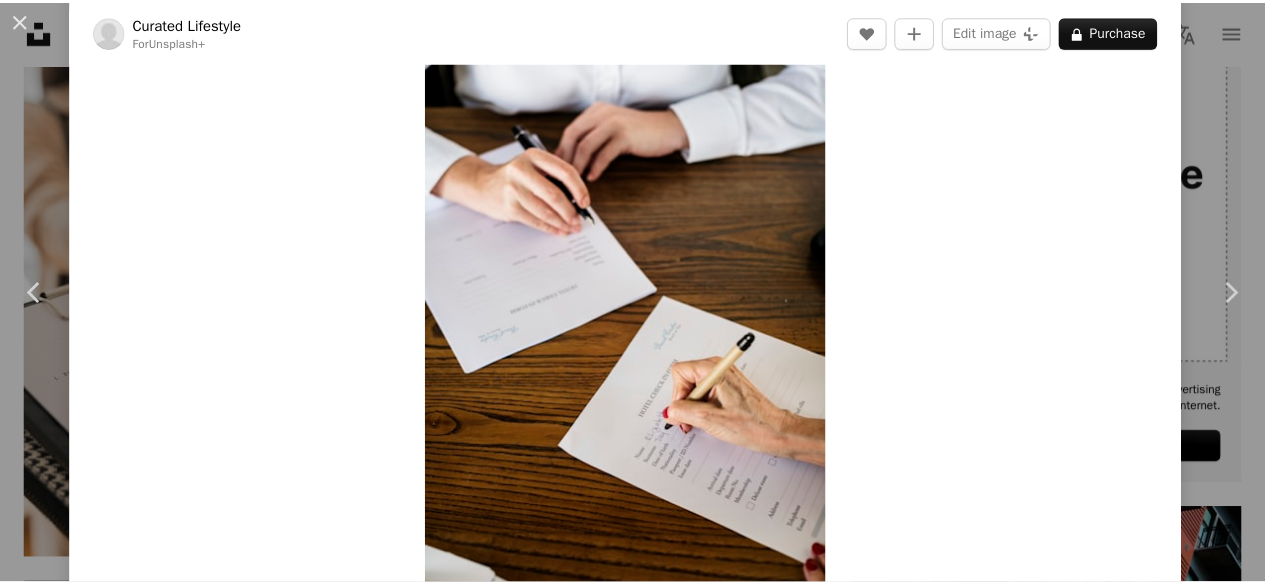 scroll, scrollTop: 47, scrollLeft: 0, axis: vertical 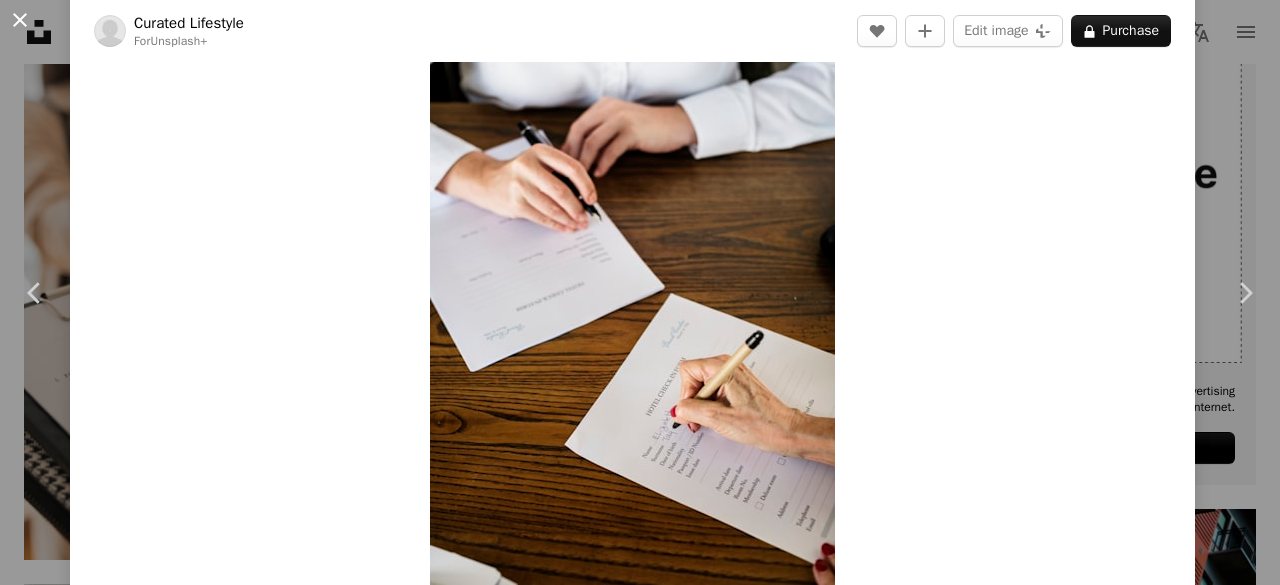 click on "An X shape" at bounding box center (20, 20) 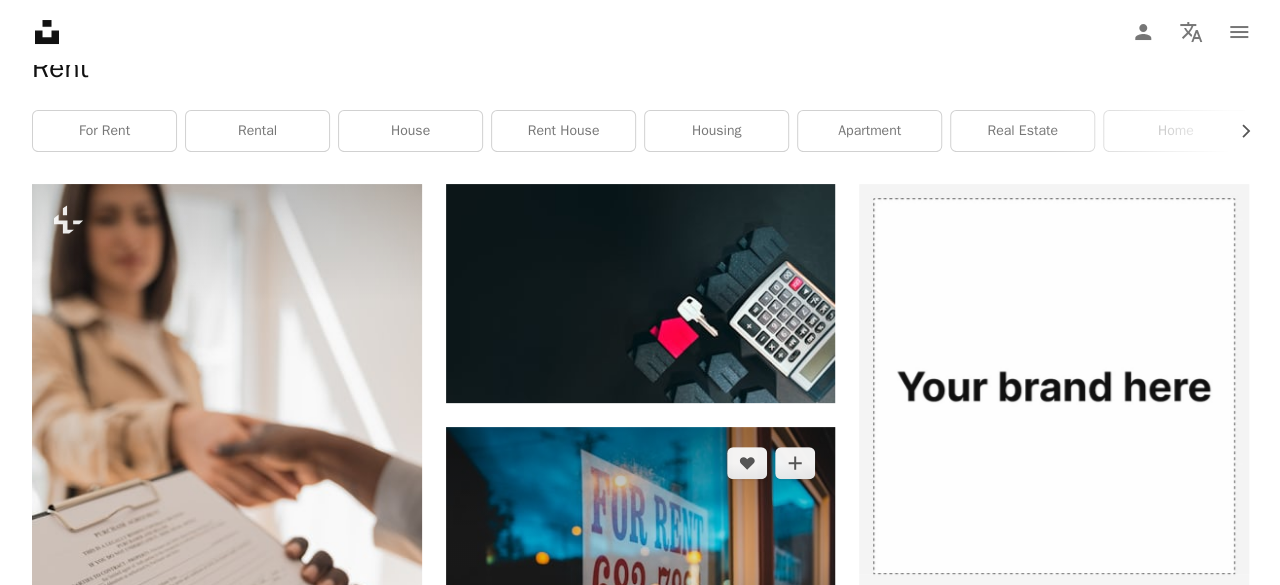 scroll, scrollTop: 141, scrollLeft: 0, axis: vertical 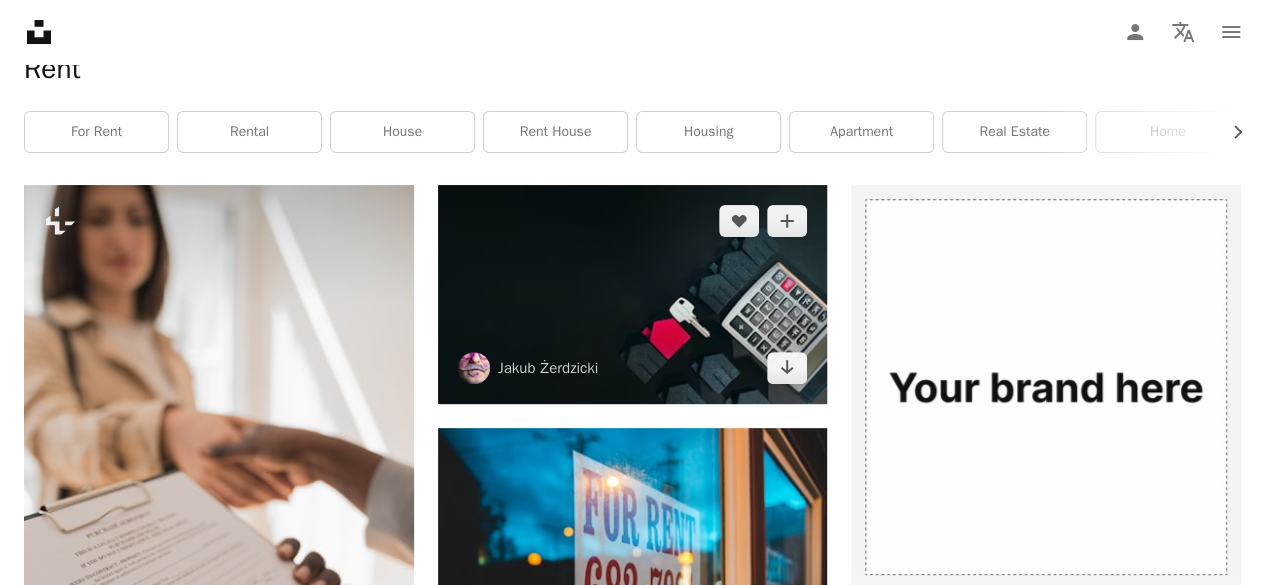 click at bounding box center (633, 294) 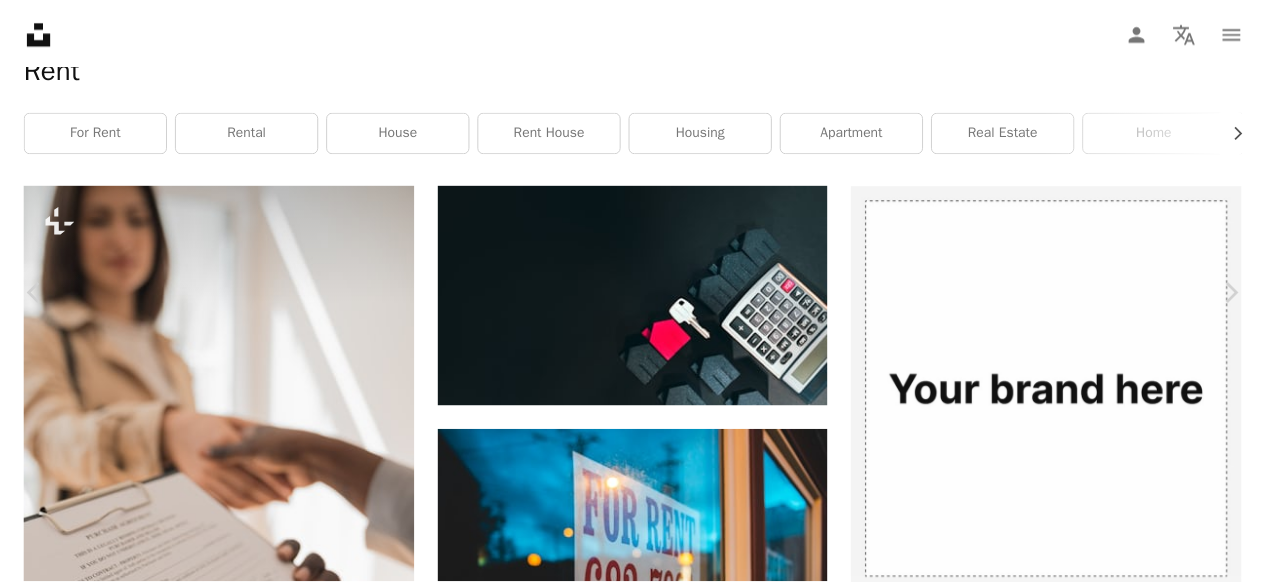 scroll, scrollTop: 0, scrollLeft: 0, axis: both 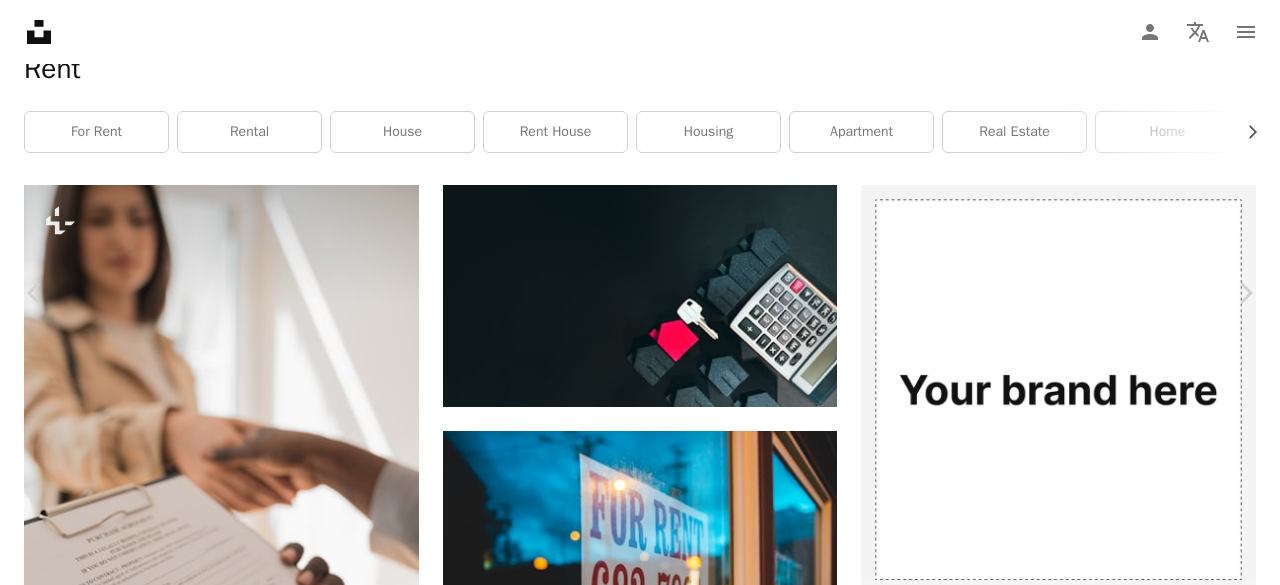 click on "An X shape" at bounding box center [20, 20] 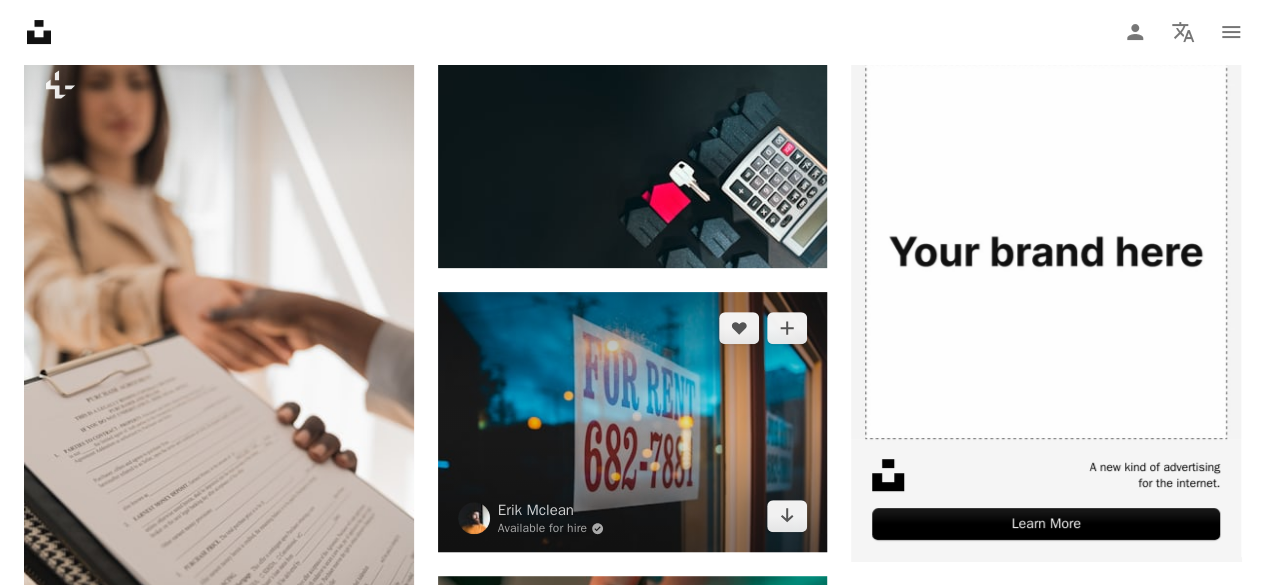 scroll, scrollTop: 281, scrollLeft: 0, axis: vertical 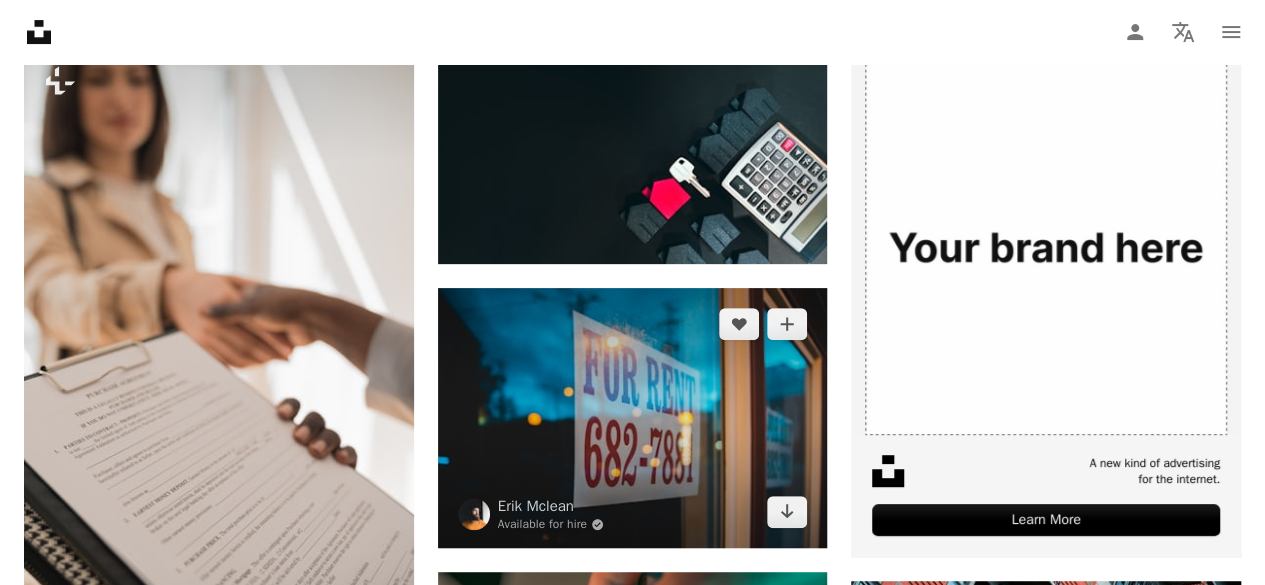 click at bounding box center [633, 418] 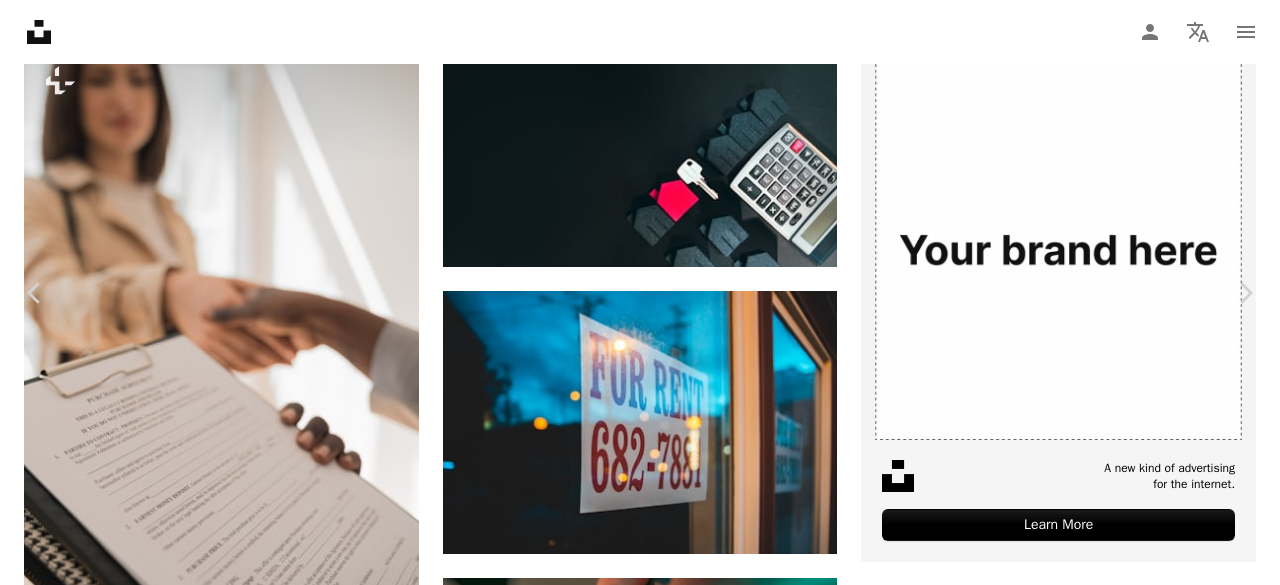 click on "An X shape" at bounding box center (20, 20) 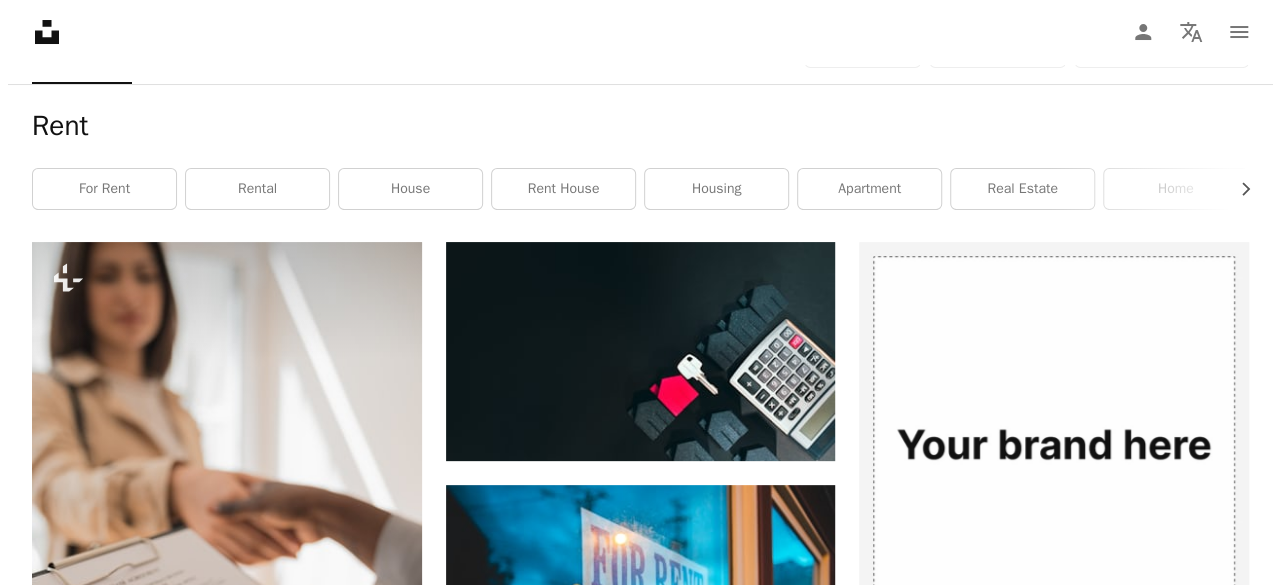 scroll, scrollTop: 65, scrollLeft: 0, axis: vertical 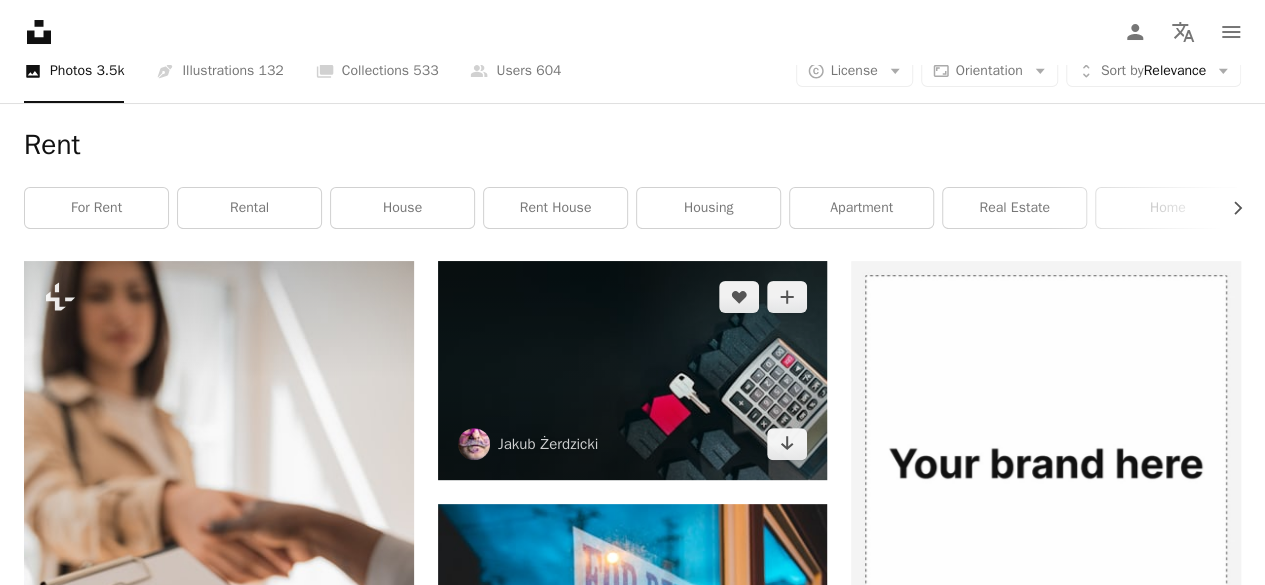 click at bounding box center [633, 370] 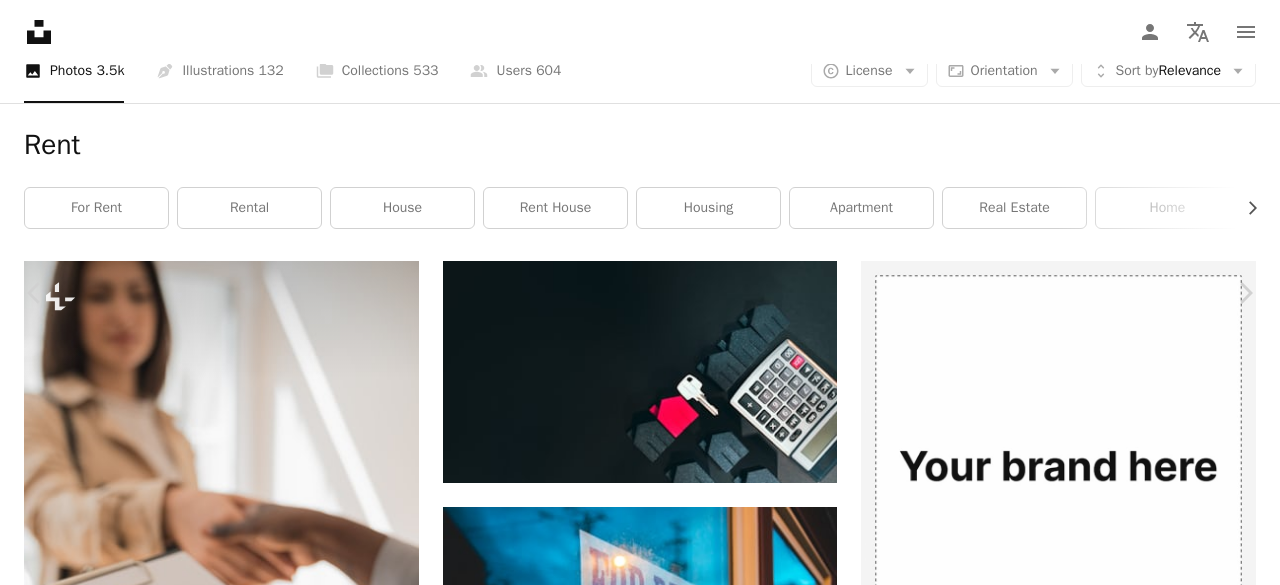 scroll, scrollTop: 23, scrollLeft: 0, axis: vertical 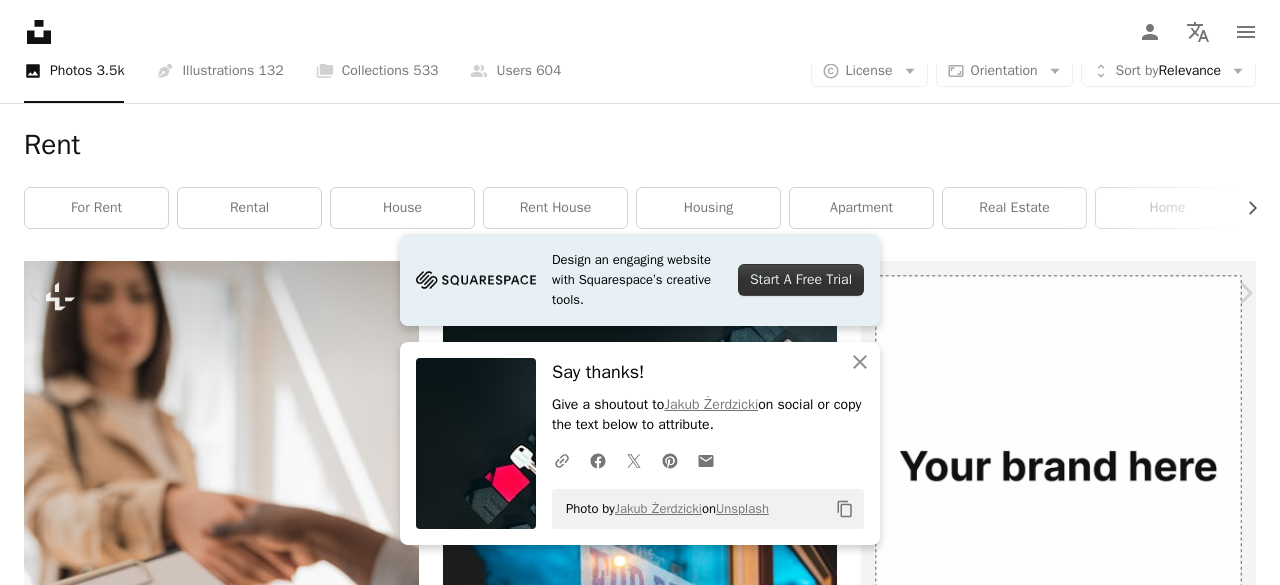 click on "Copy content" at bounding box center [845, 509] 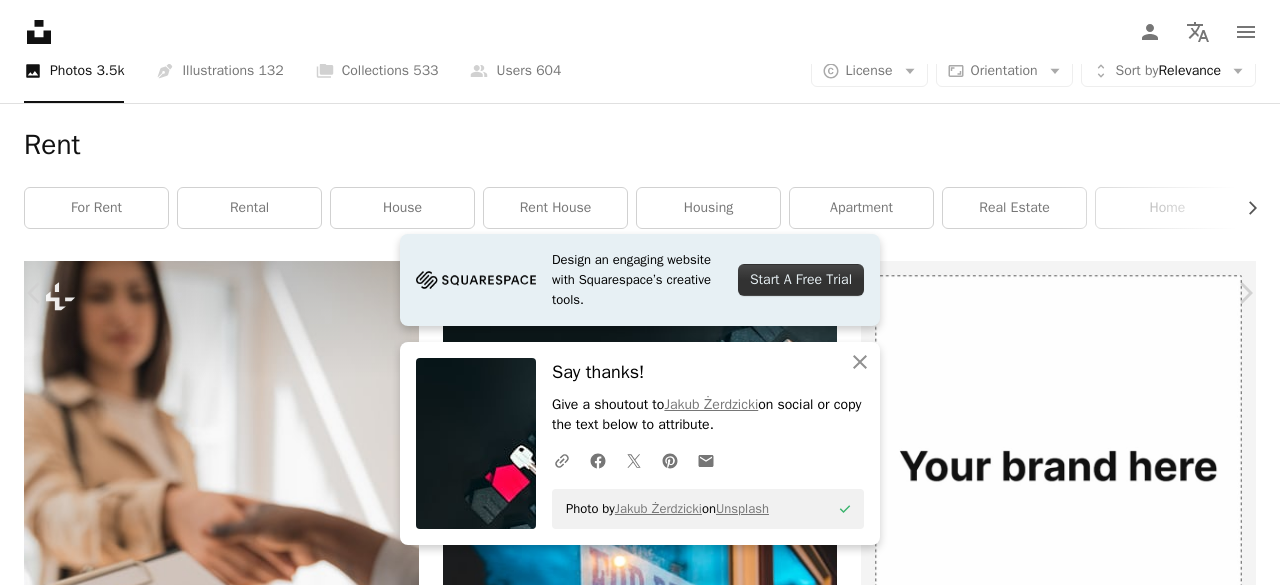 drag, startPoint x: 764, startPoint y: 483, endPoint x: 800, endPoint y: 511, distance: 45.607018 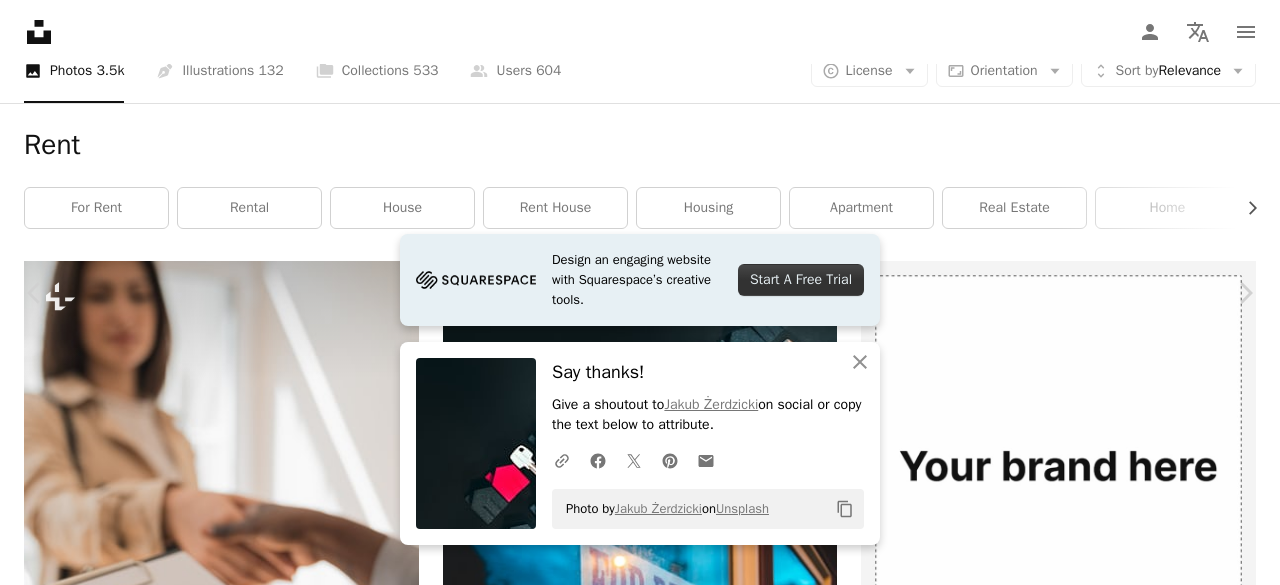 click on "Copy content" 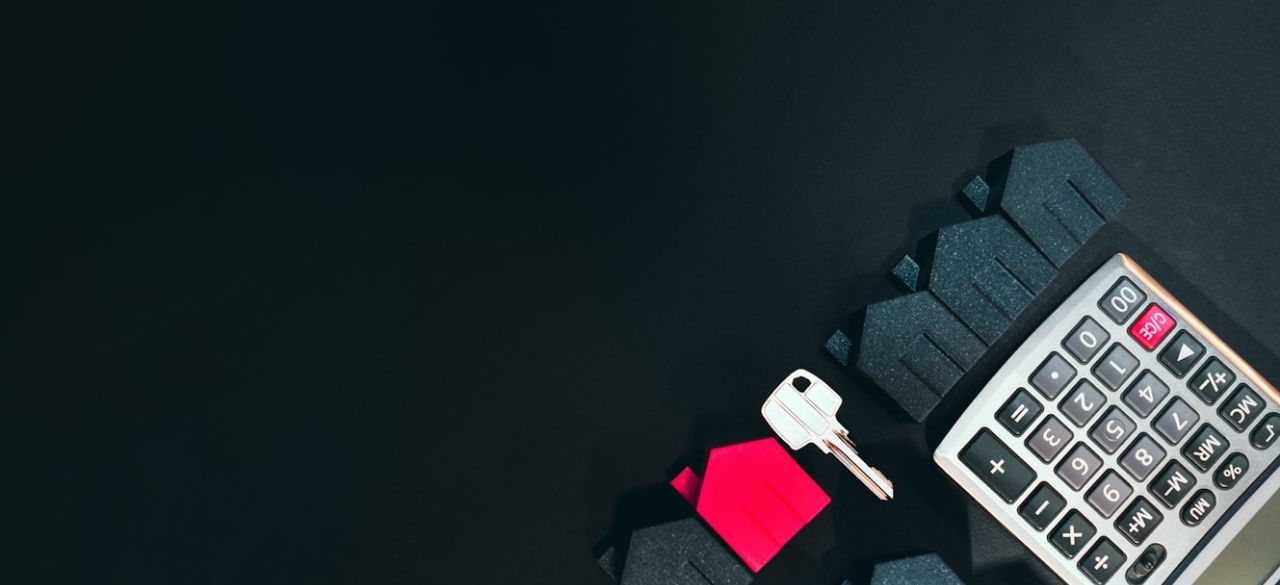 scroll, scrollTop: 59, scrollLeft: 0, axis: vertical 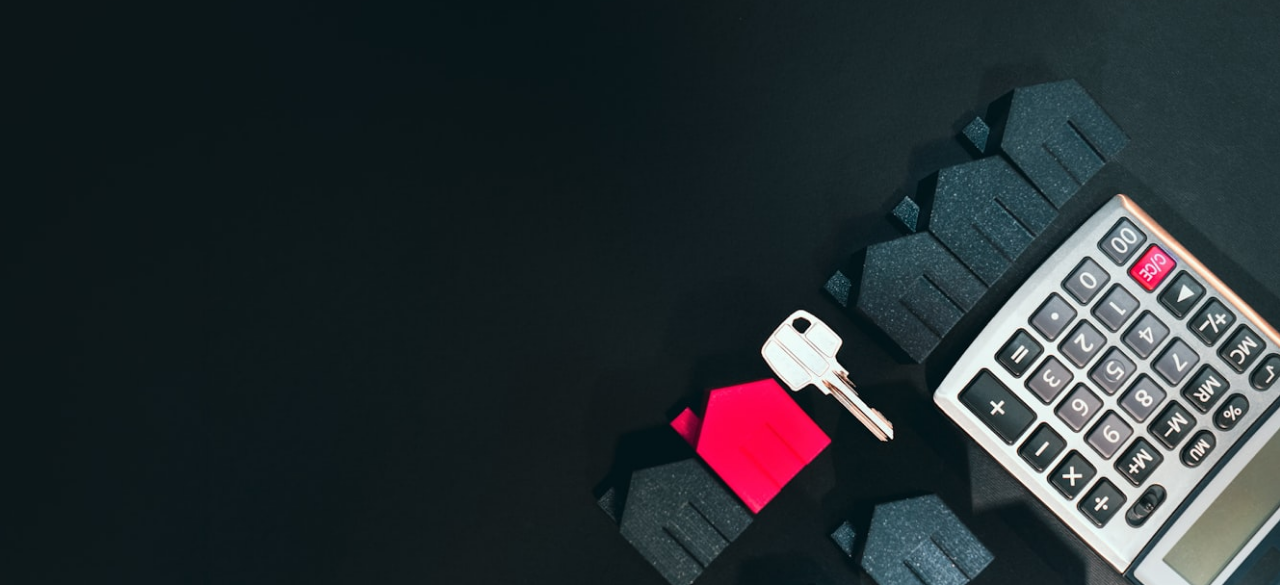 click at bounding box center [640, 300] 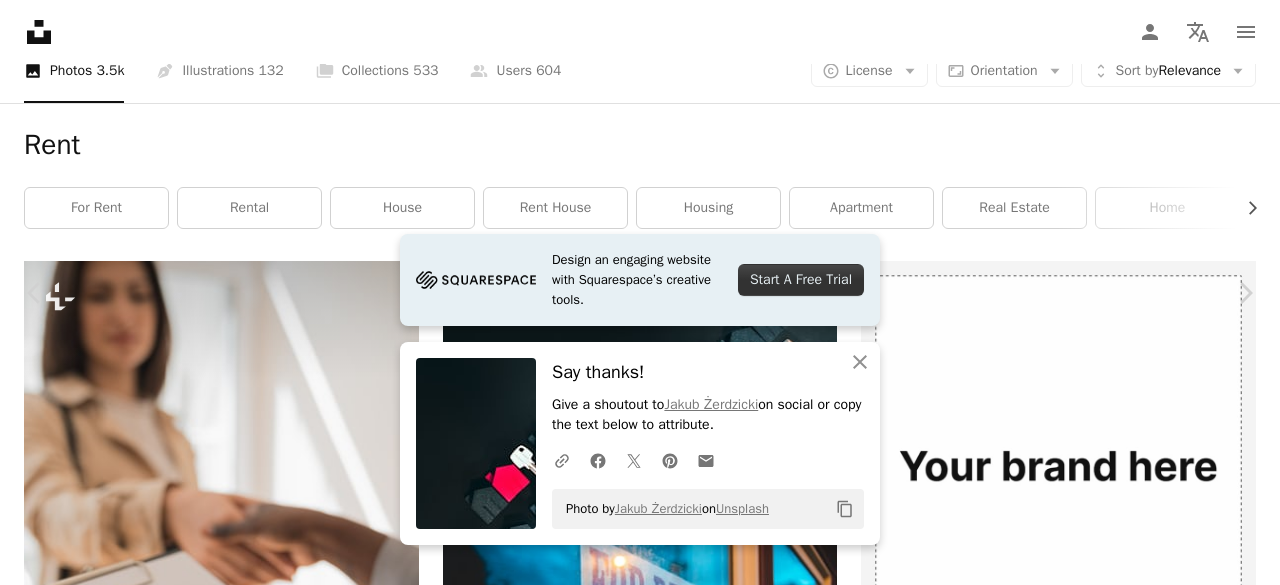 scroll, scrollTop: 0, scrollLeft: 0, axis: both 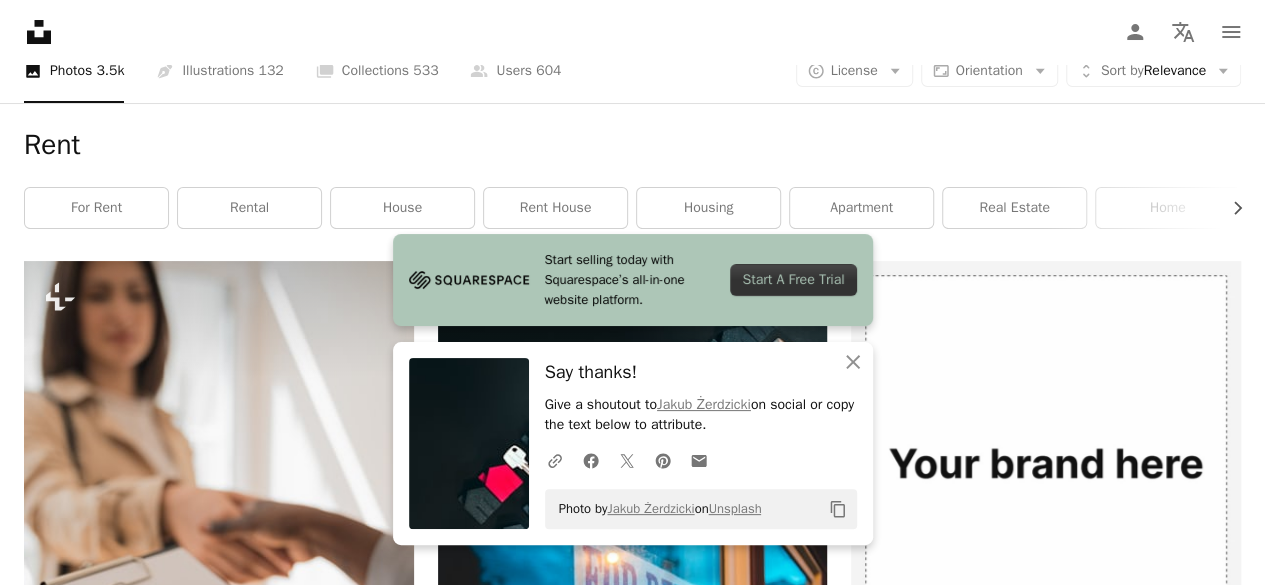 click at bounding box center (633, 370) 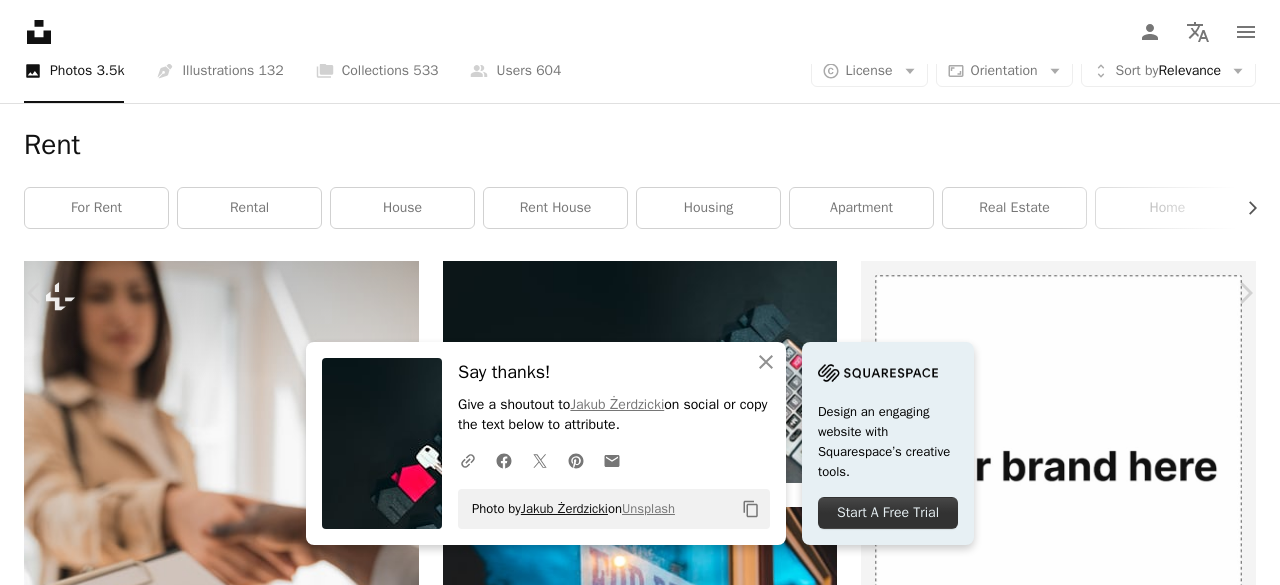 click on "Jakub Żerdzicki" at bounding box center (564, 508) 